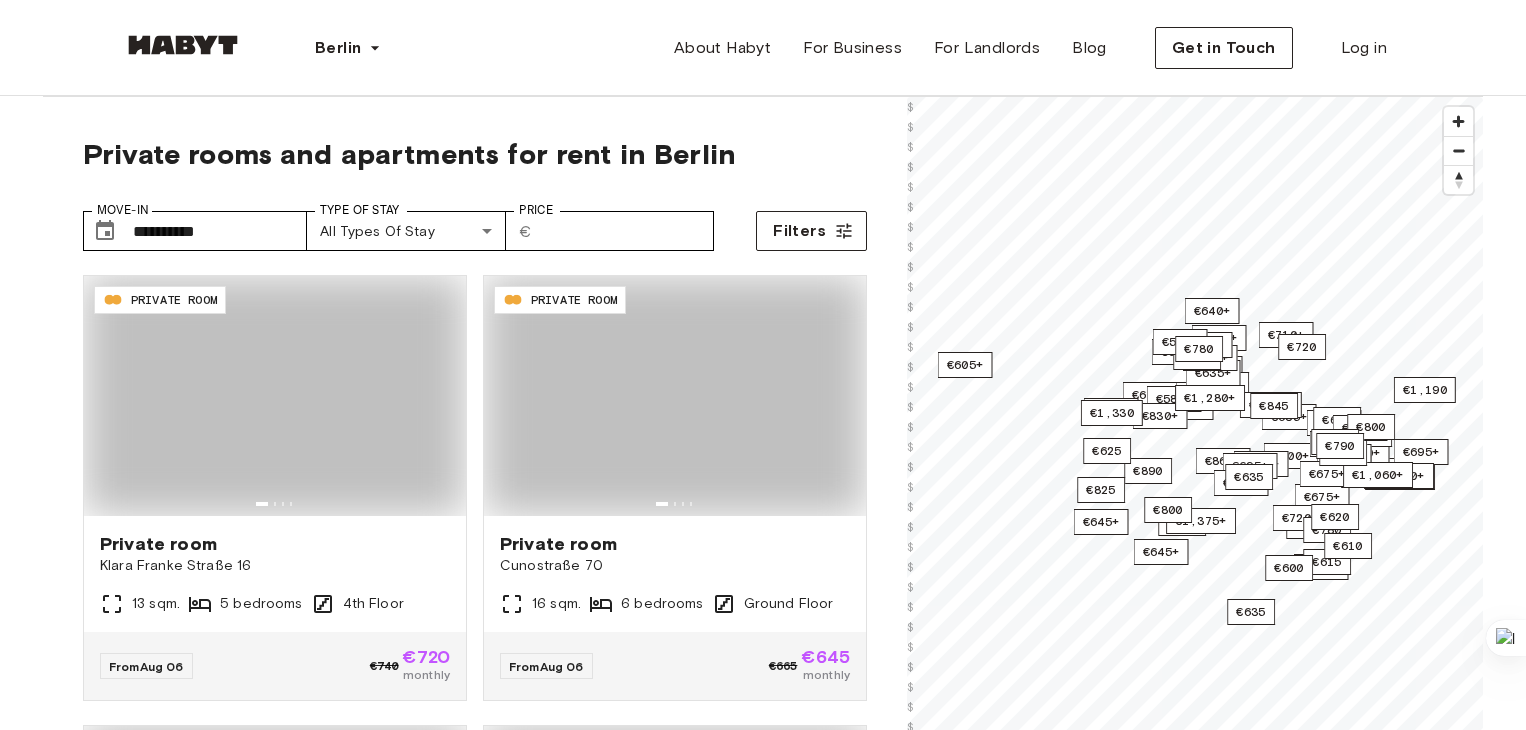 scroll, scrollTop: 0, scrollLeft: 0, axis: both 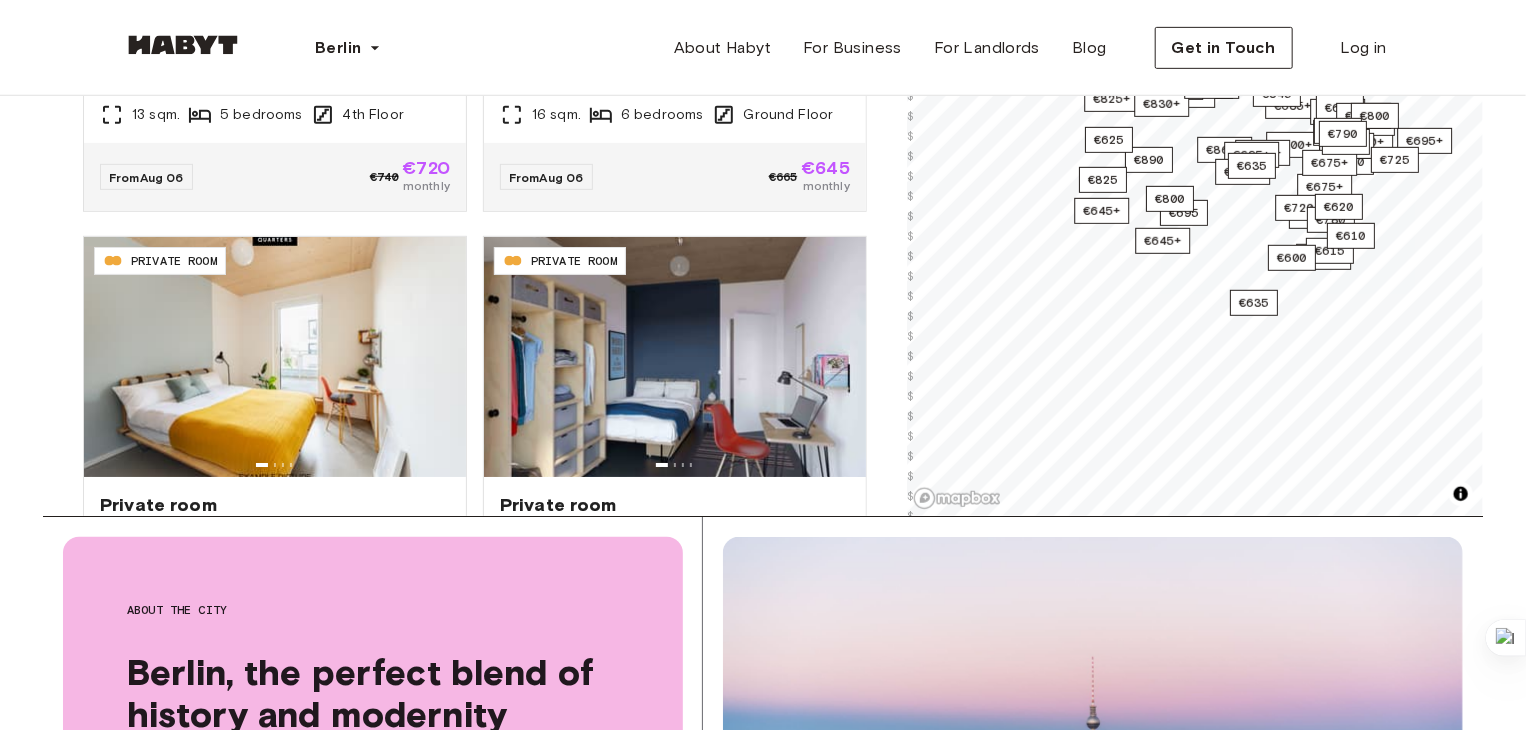 click on "**********" at bounding box center (475, 62) 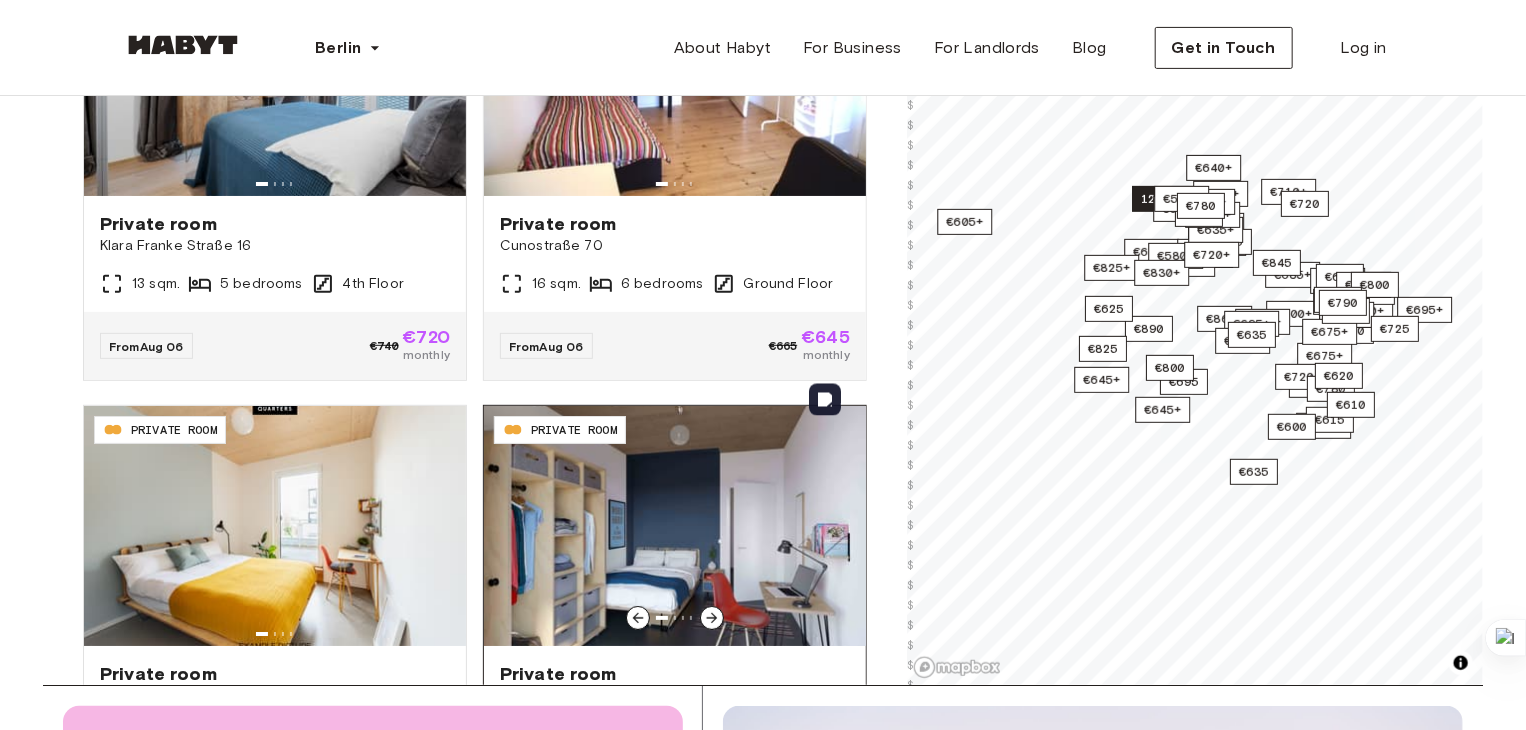 scroll, scrollTop: 400, scrollLeft: 0, axis: vertical 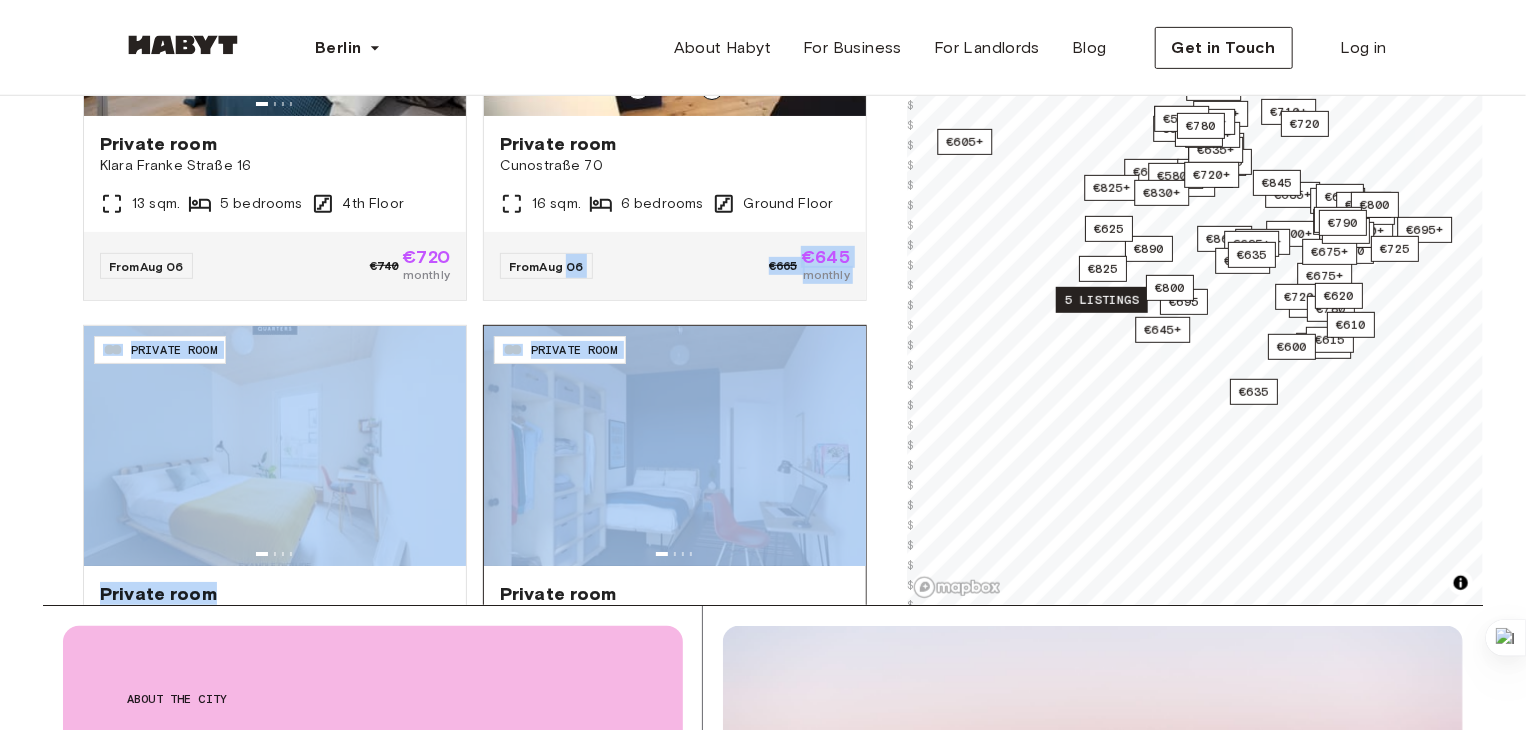 drag, startPoint x: 468, startPoint y: 473, endPoint x: 680, endPoint y: 365, distance: 237.92436 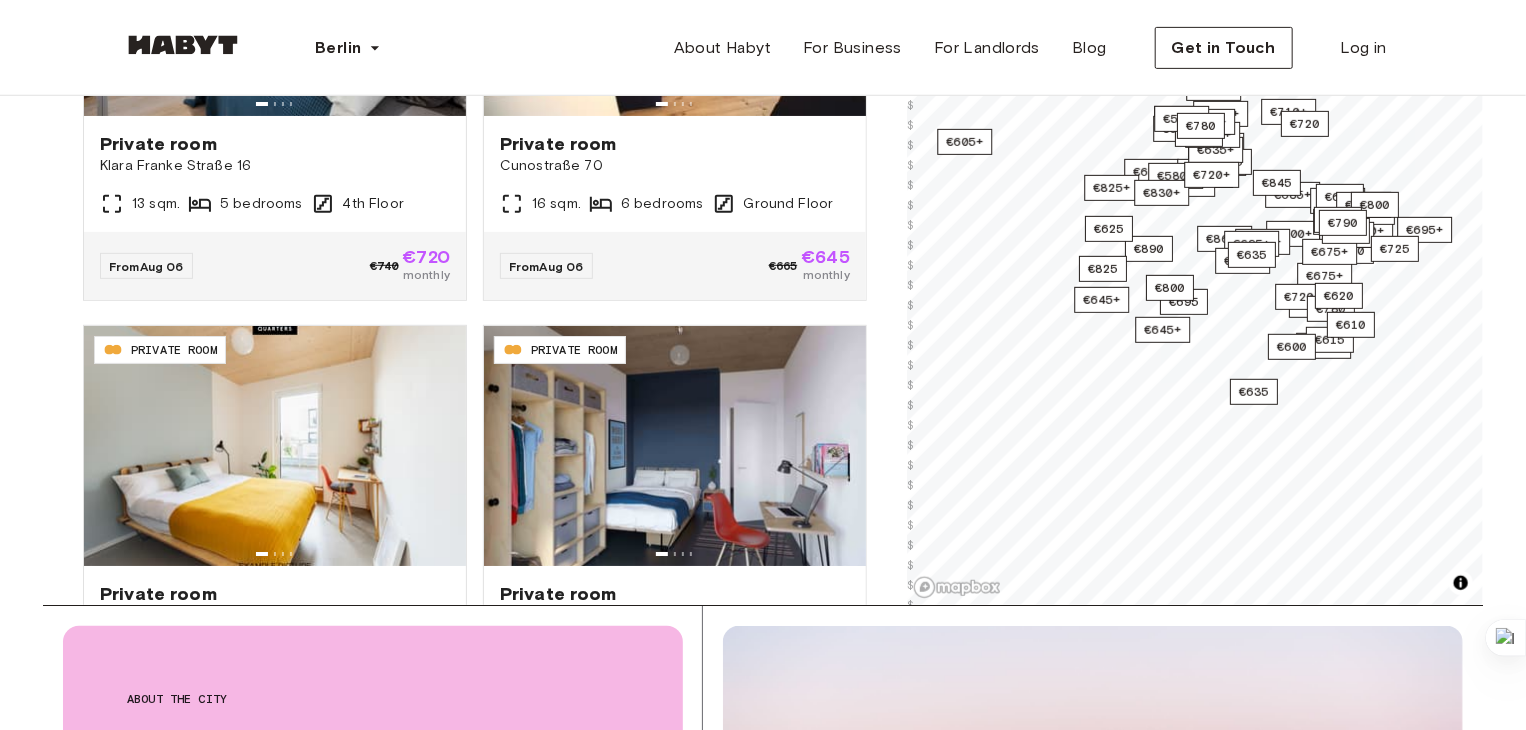 click on "**********" at bounding box center [475, 151] 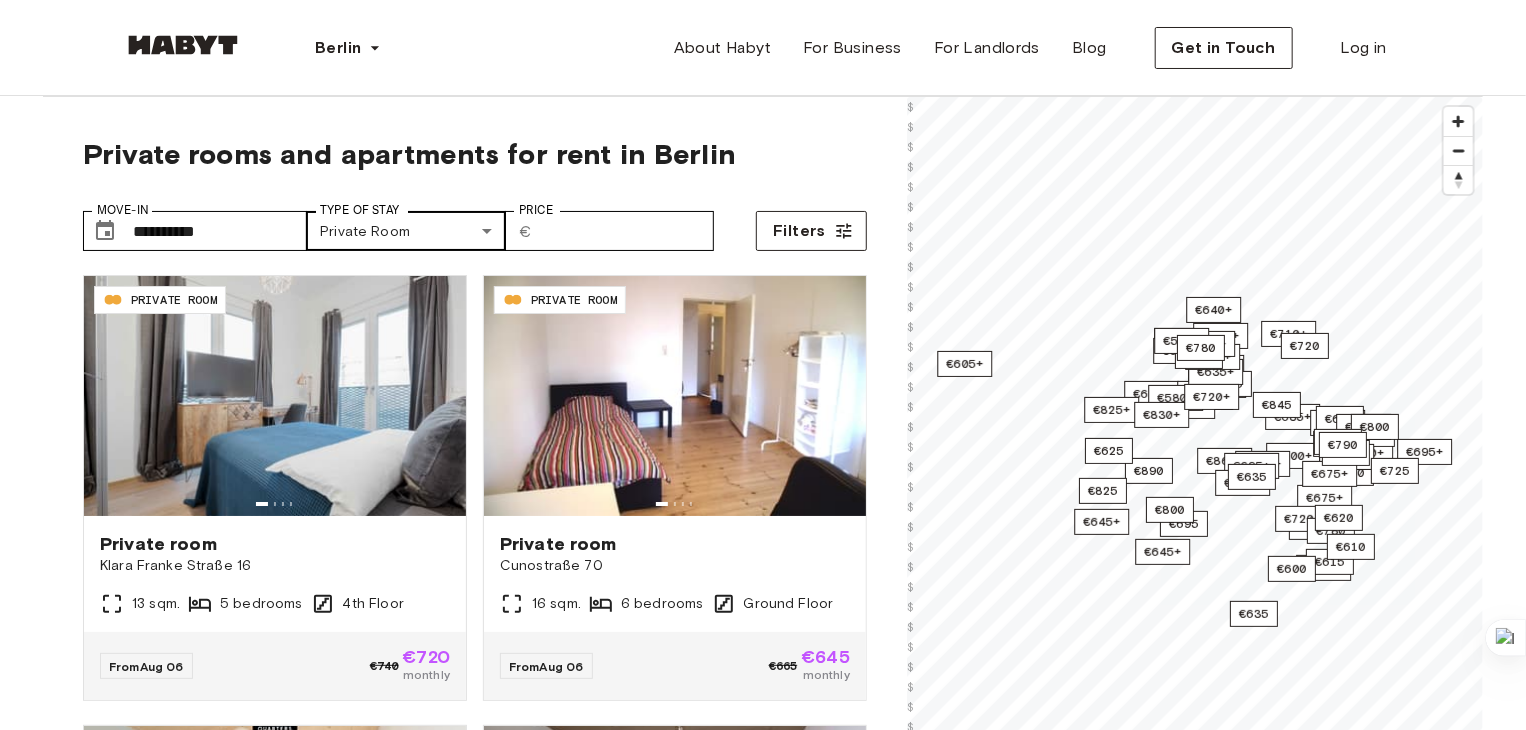 click on "**********" at bounding box center (763, 2372) 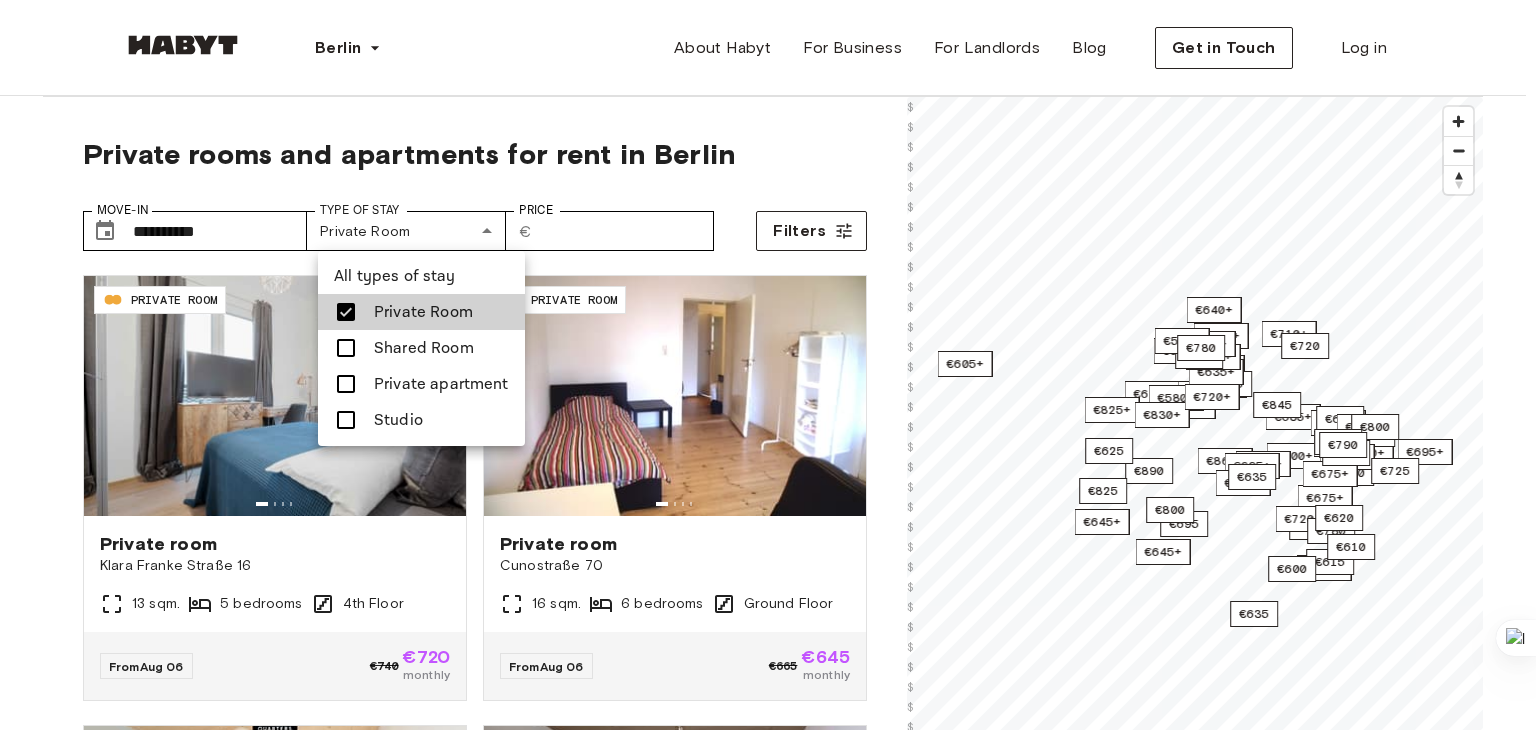 click on "Shared Room" at bounding box center (424, 348) 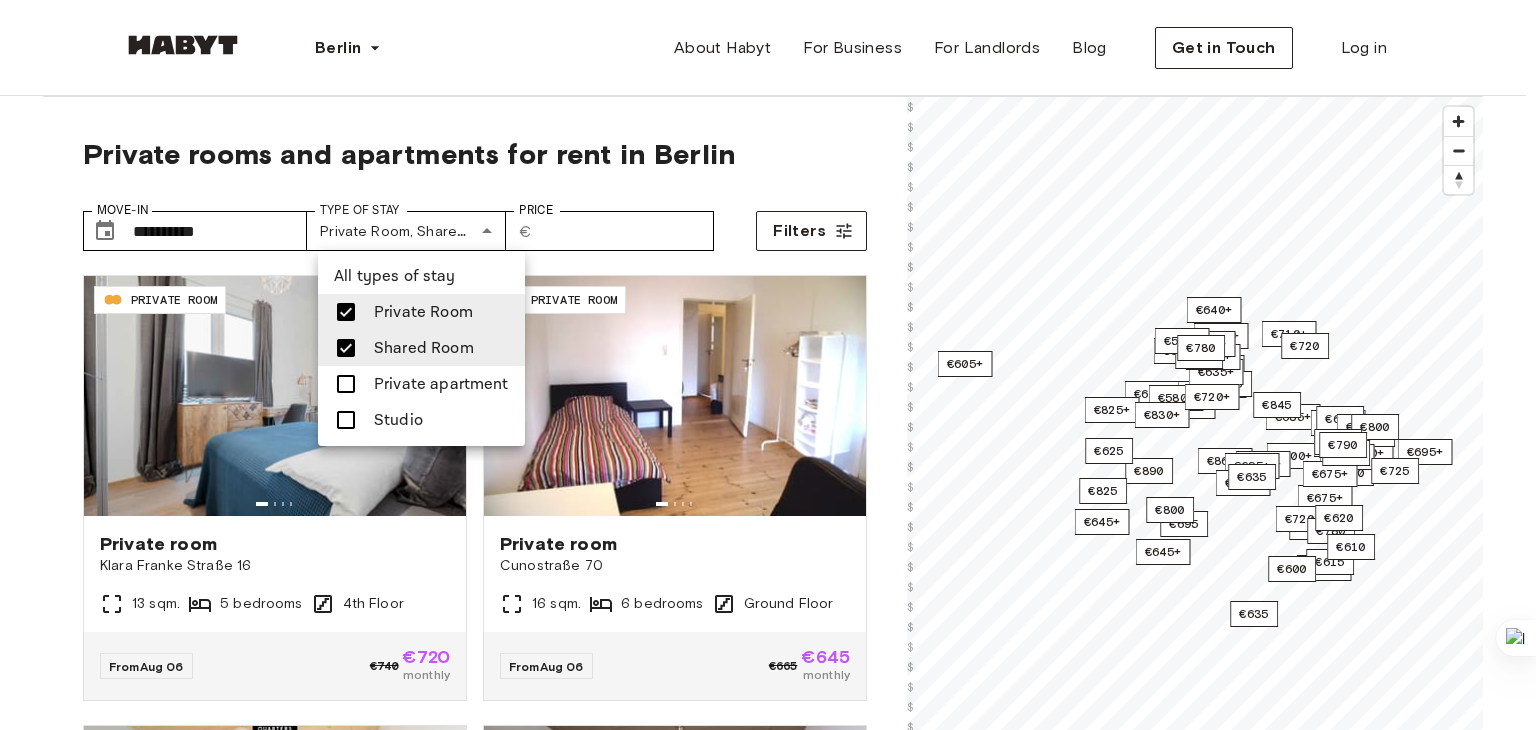 click at bounding box center (346, 312) 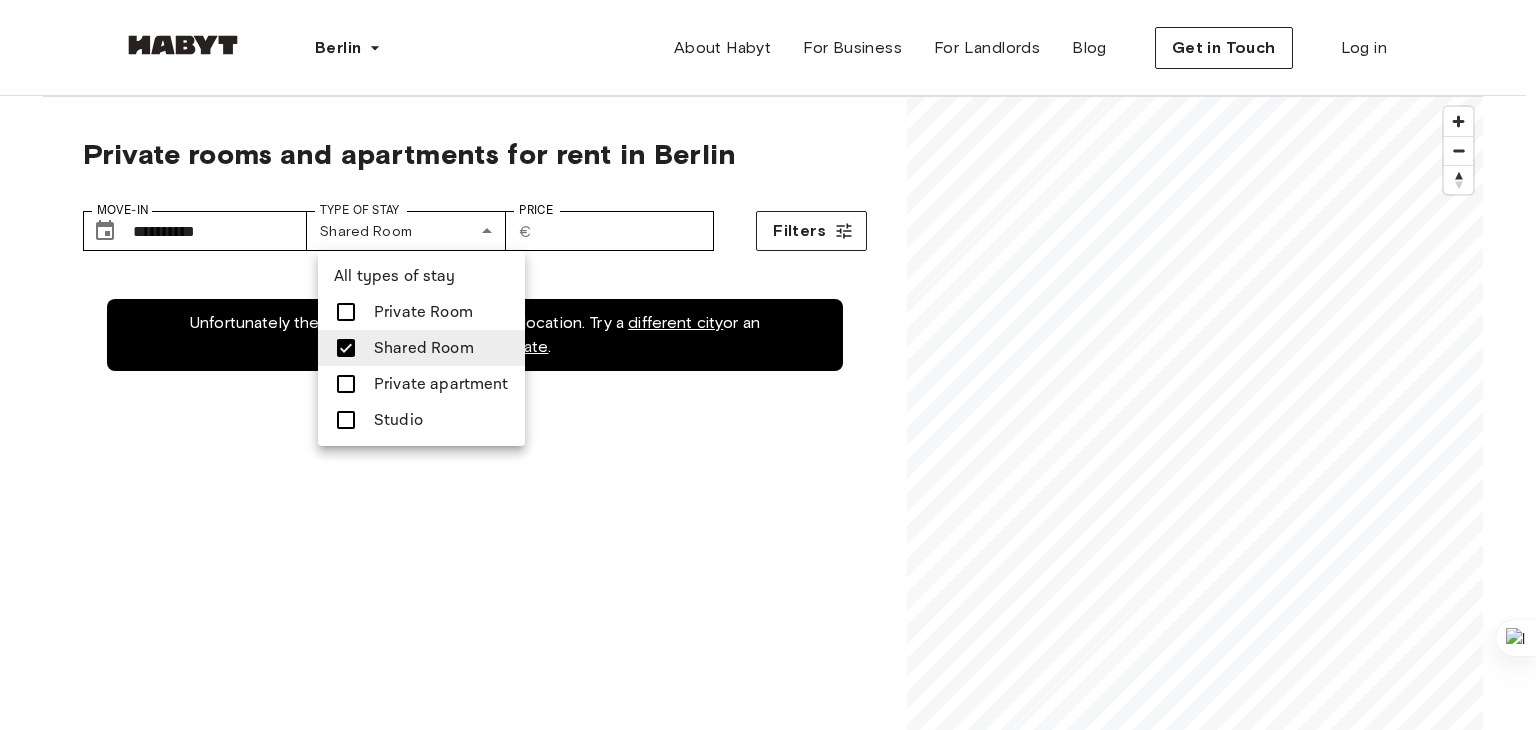 click on "Private Room" at bounding box center [423, 312] 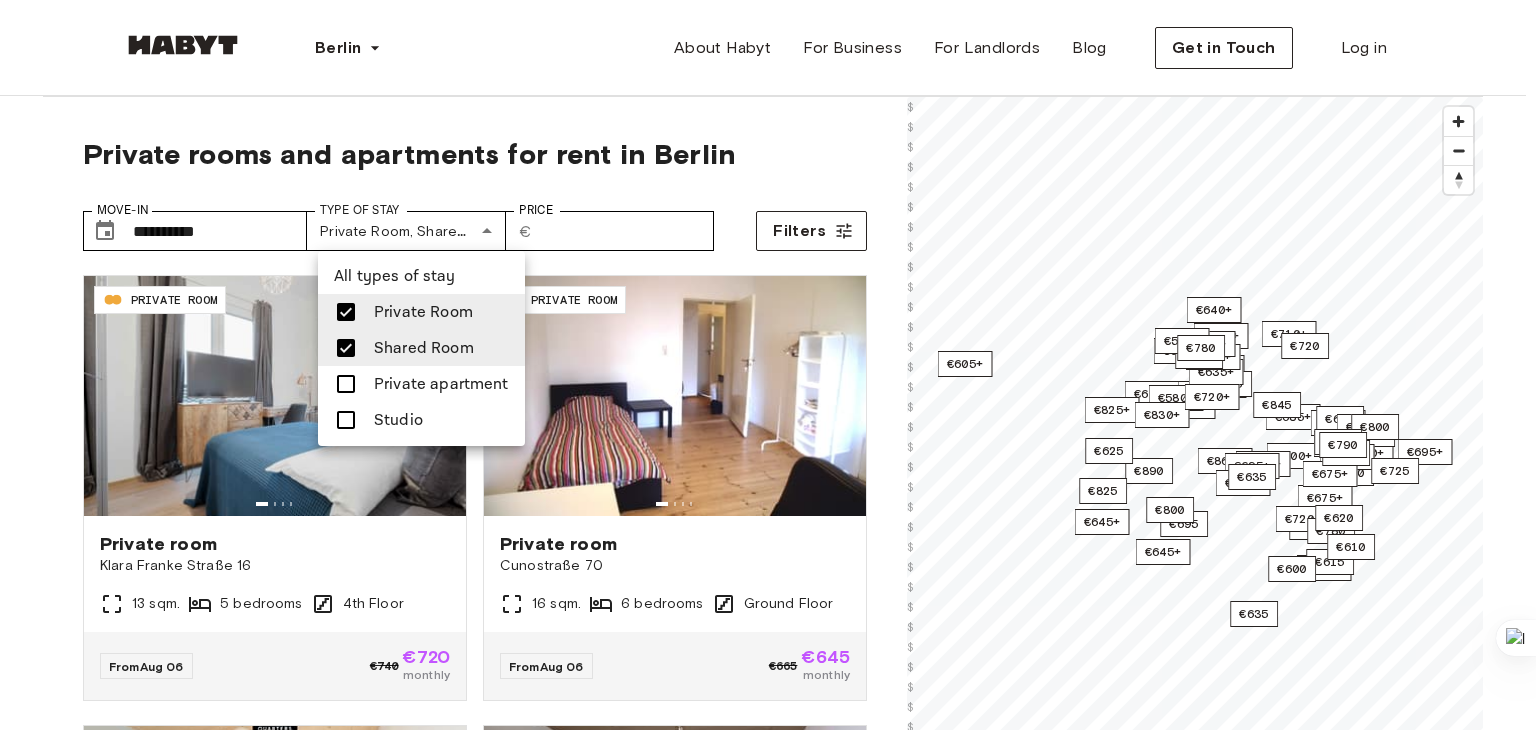 click at bounding box center [768, 365] 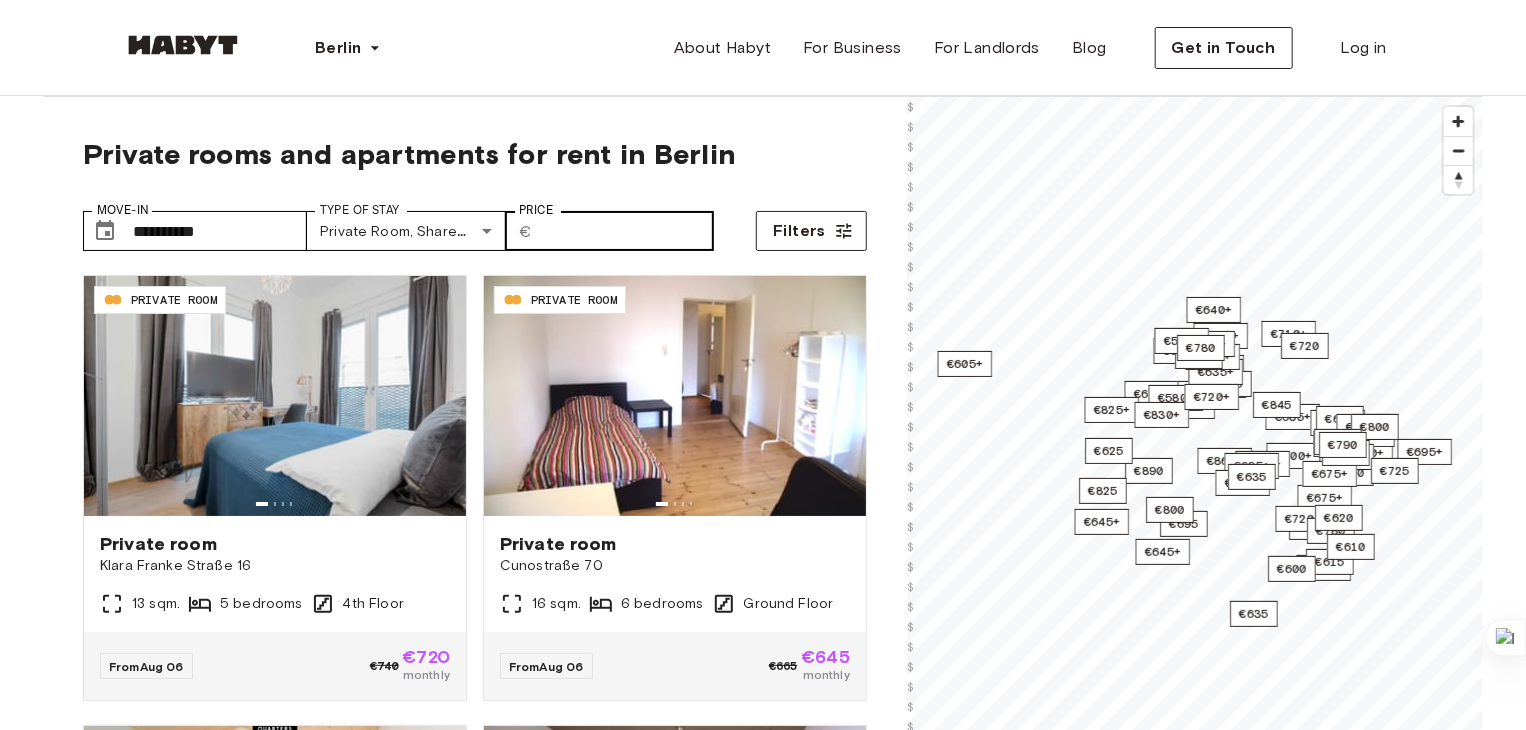 click on "​ € Price" at bounding box center (609, 231) 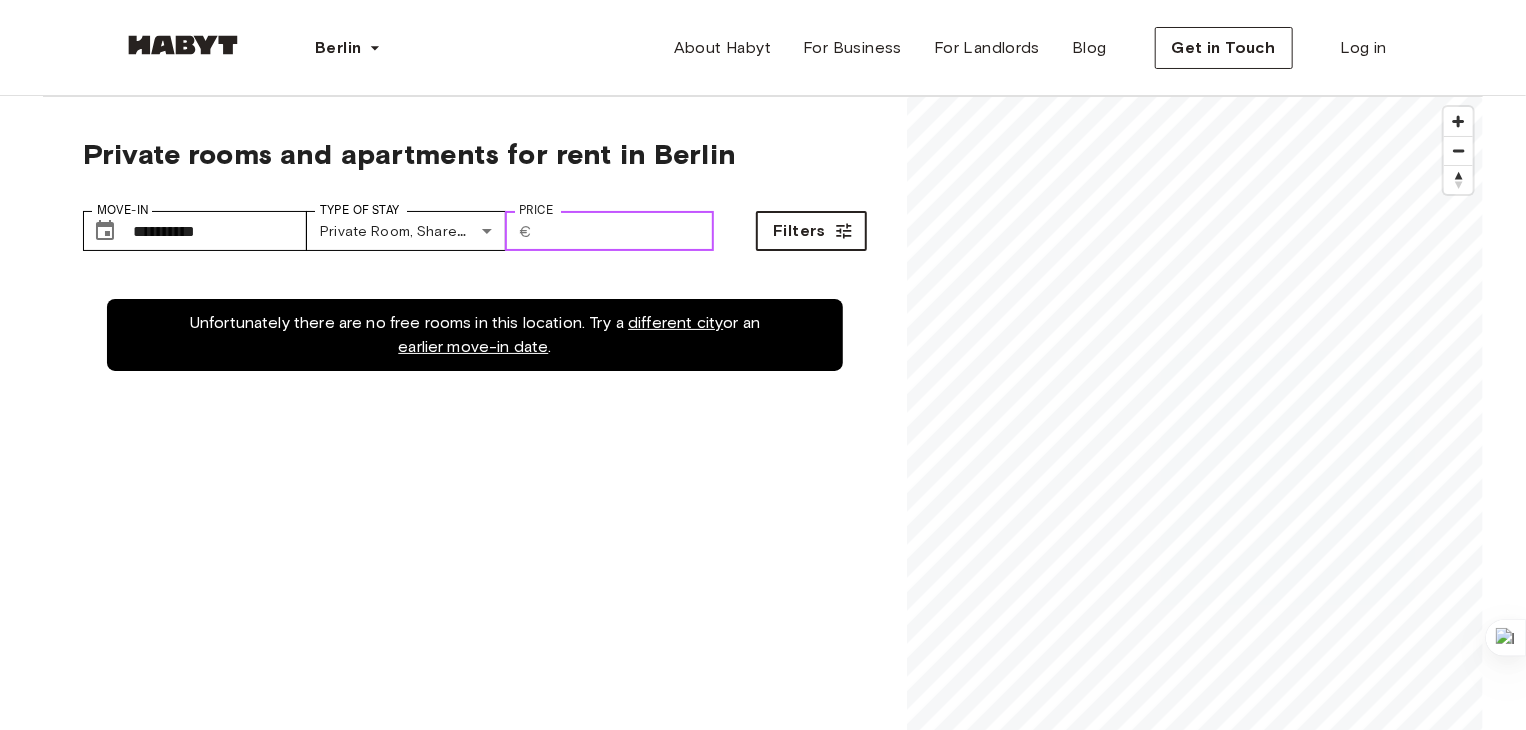type on "***" 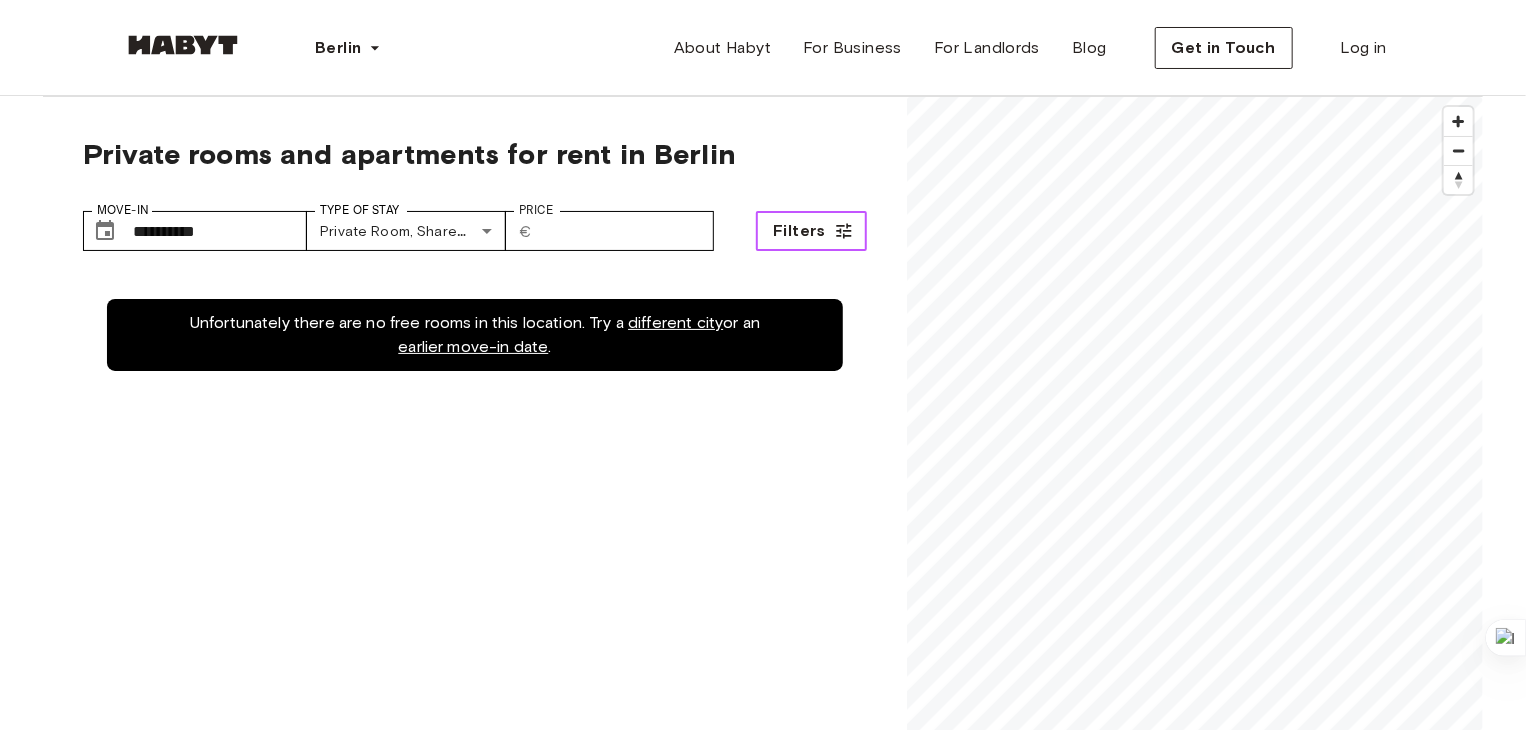 click on "Filters" at bounding box center [811, 231] 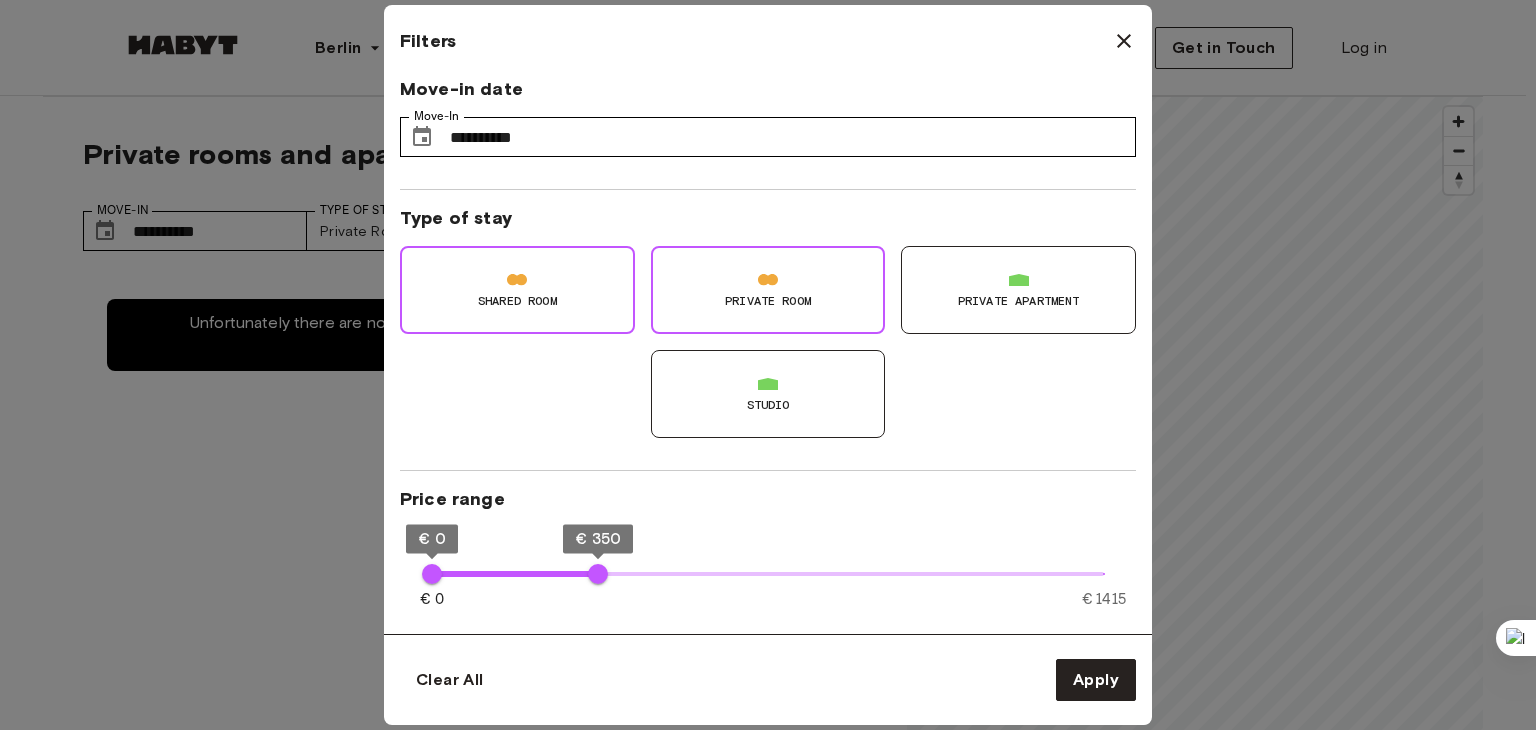 click on "Shared Room" at bounding box center [517, 301] 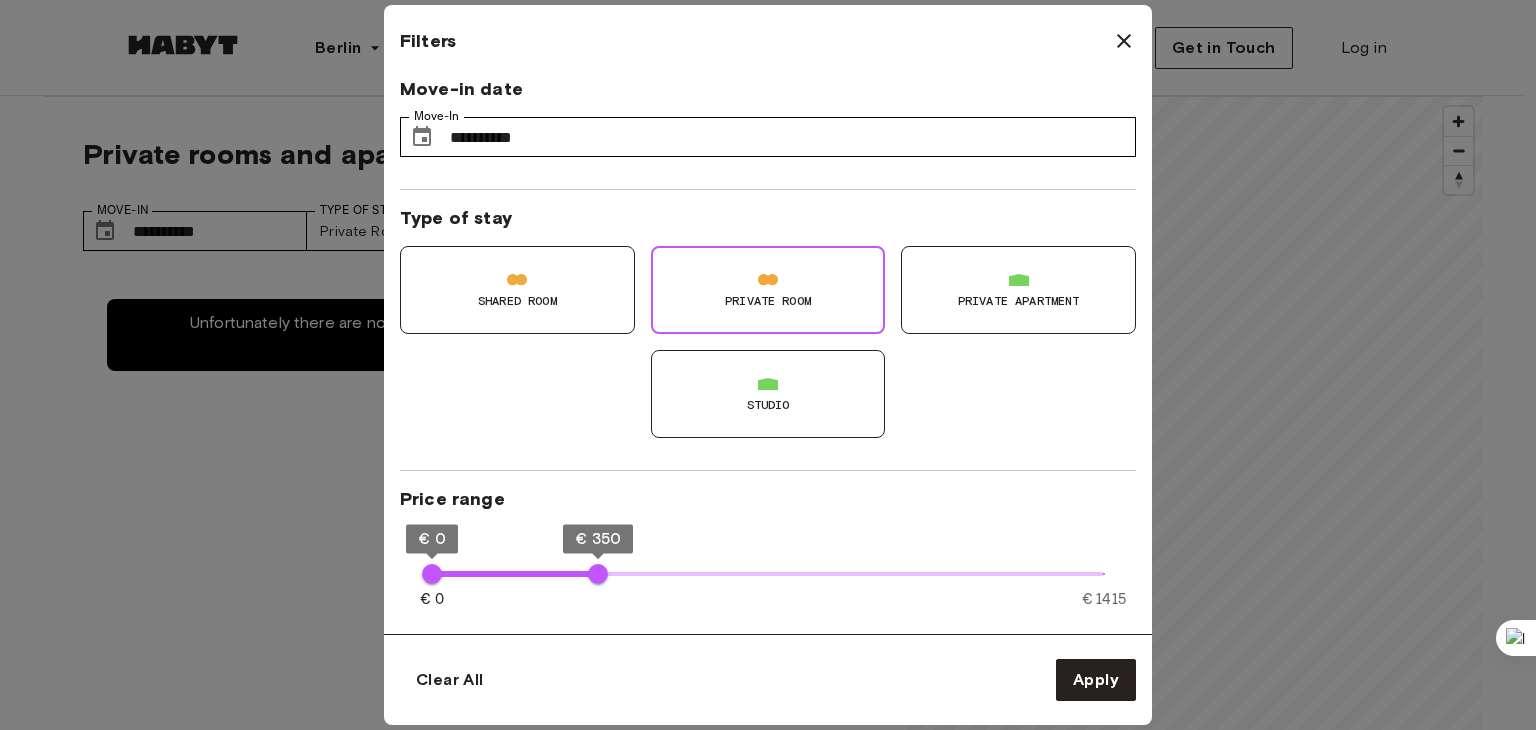 type on "**" 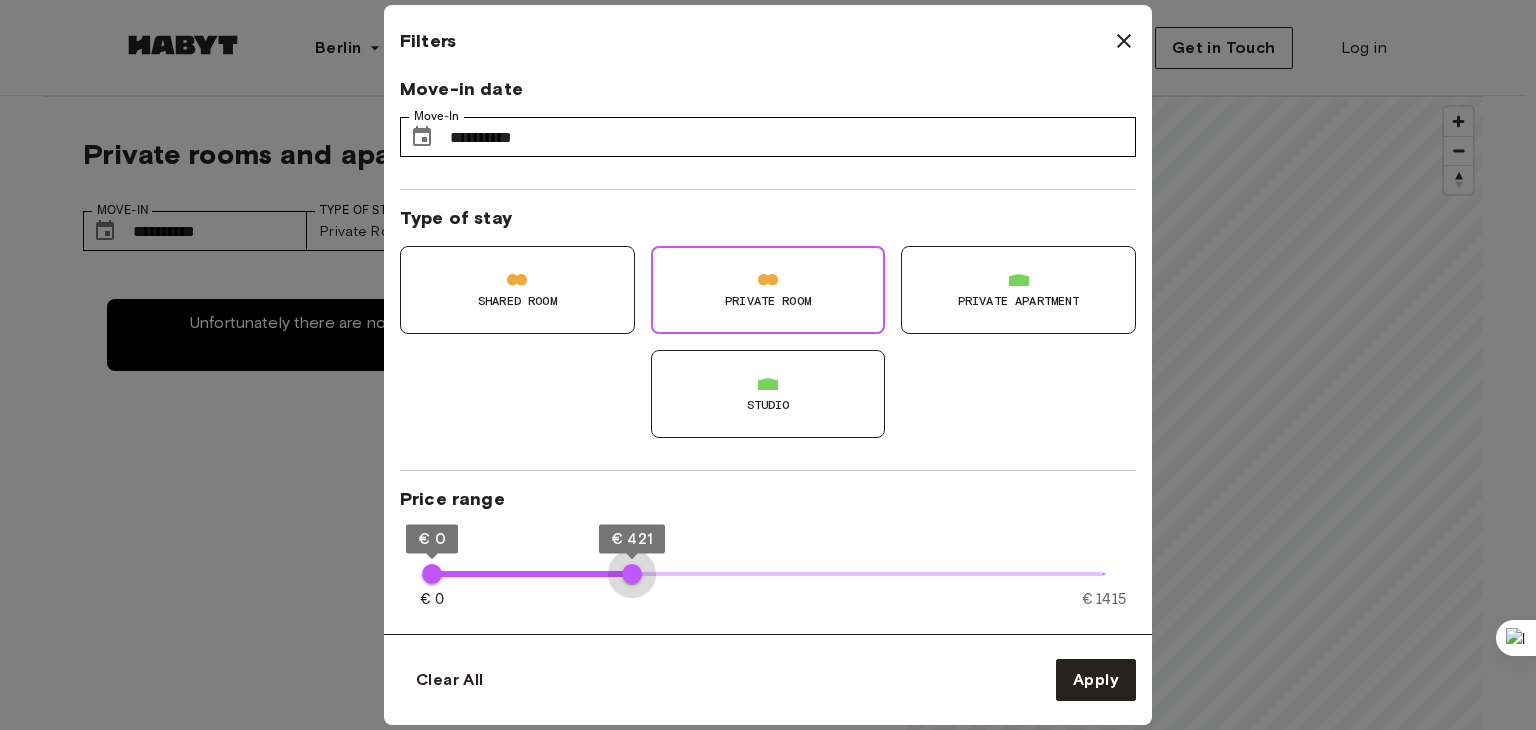 type on "***" 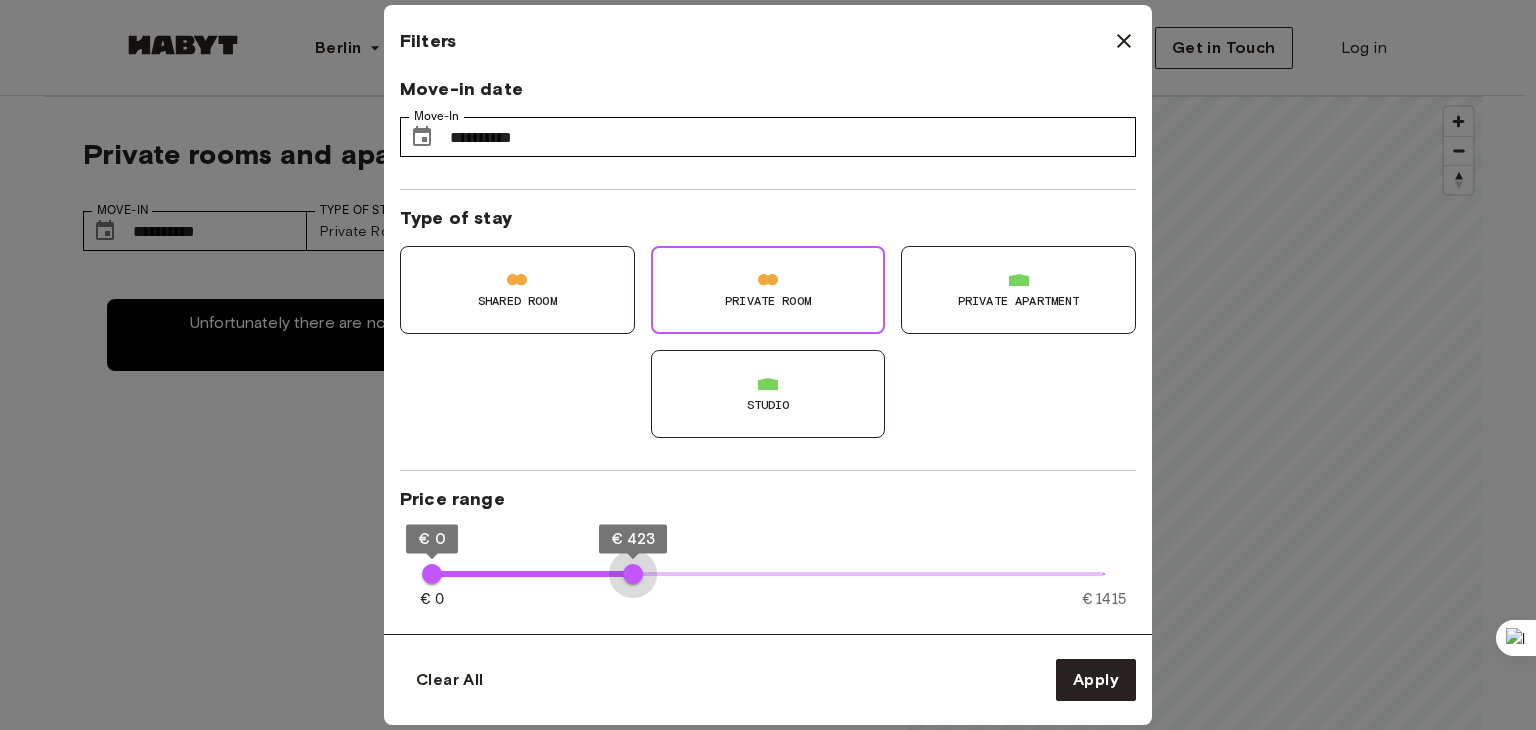 drag, startPoint x: 595, startPoint y: 581, endPoint x: 633, endPoint y: 583, distance: 38.052597 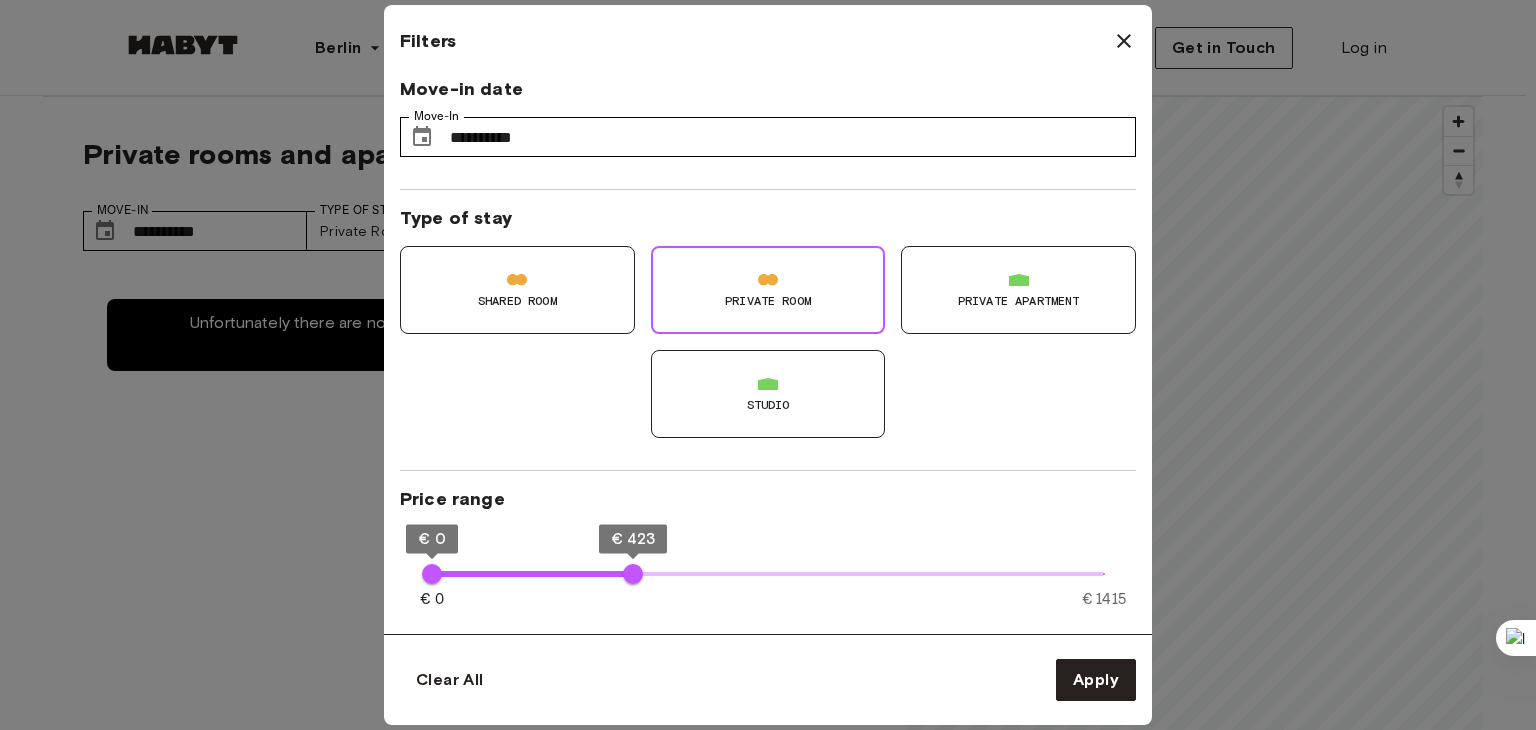 type on "**" 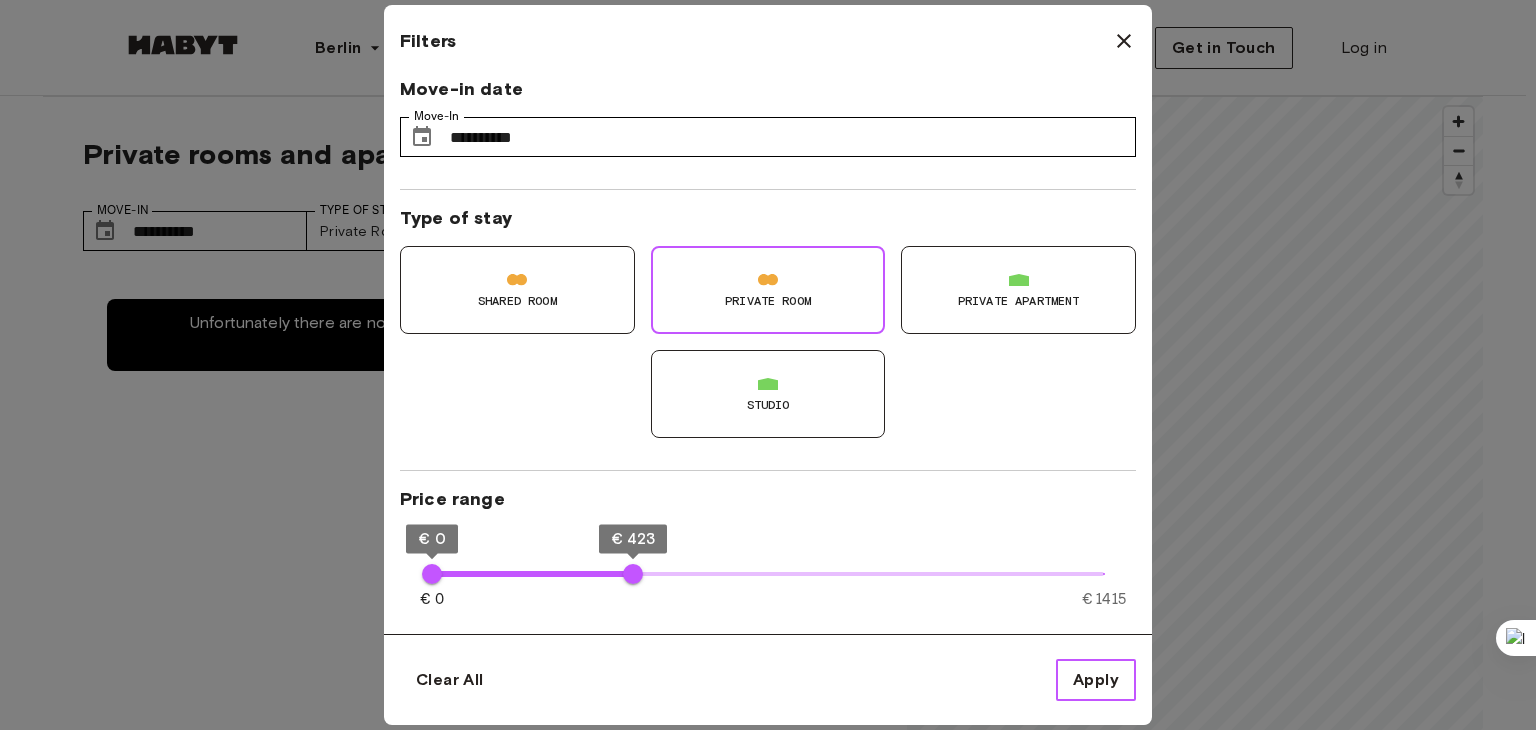 click on "Apply" at bounding box center (1096, 680) 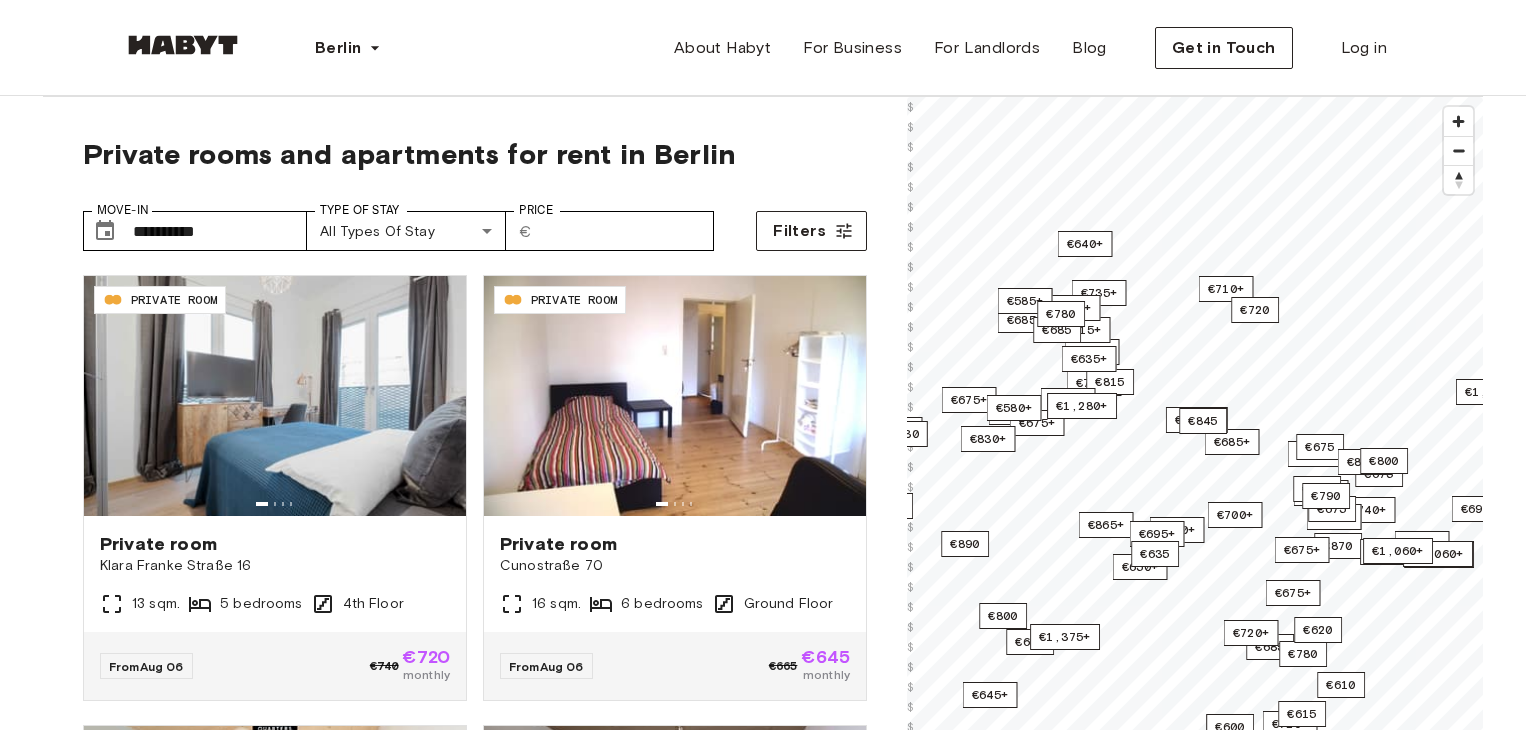 scroll, scrollTop: 0, scrollLeft: 0, axis: both 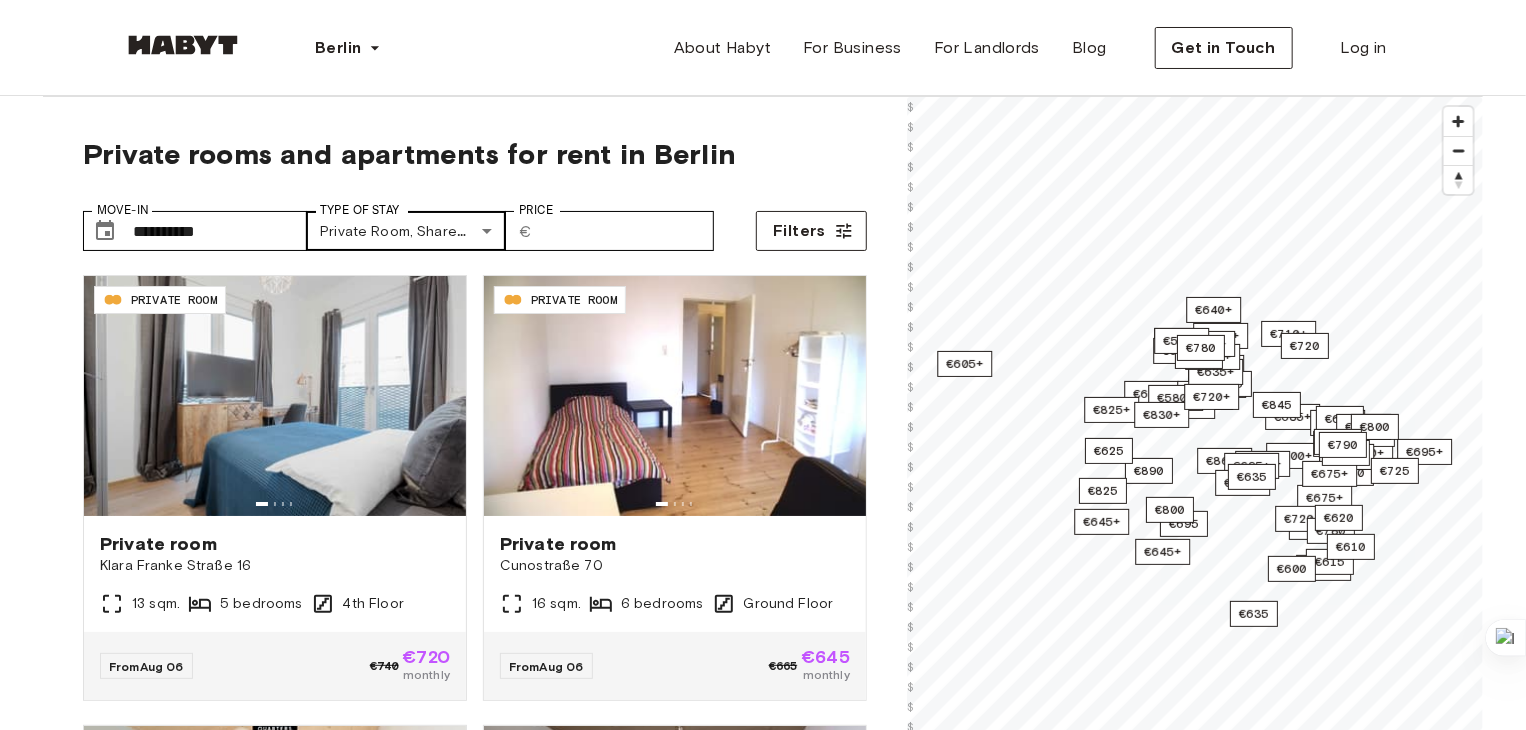 click on "**********" at bounding box center (763, 2372) 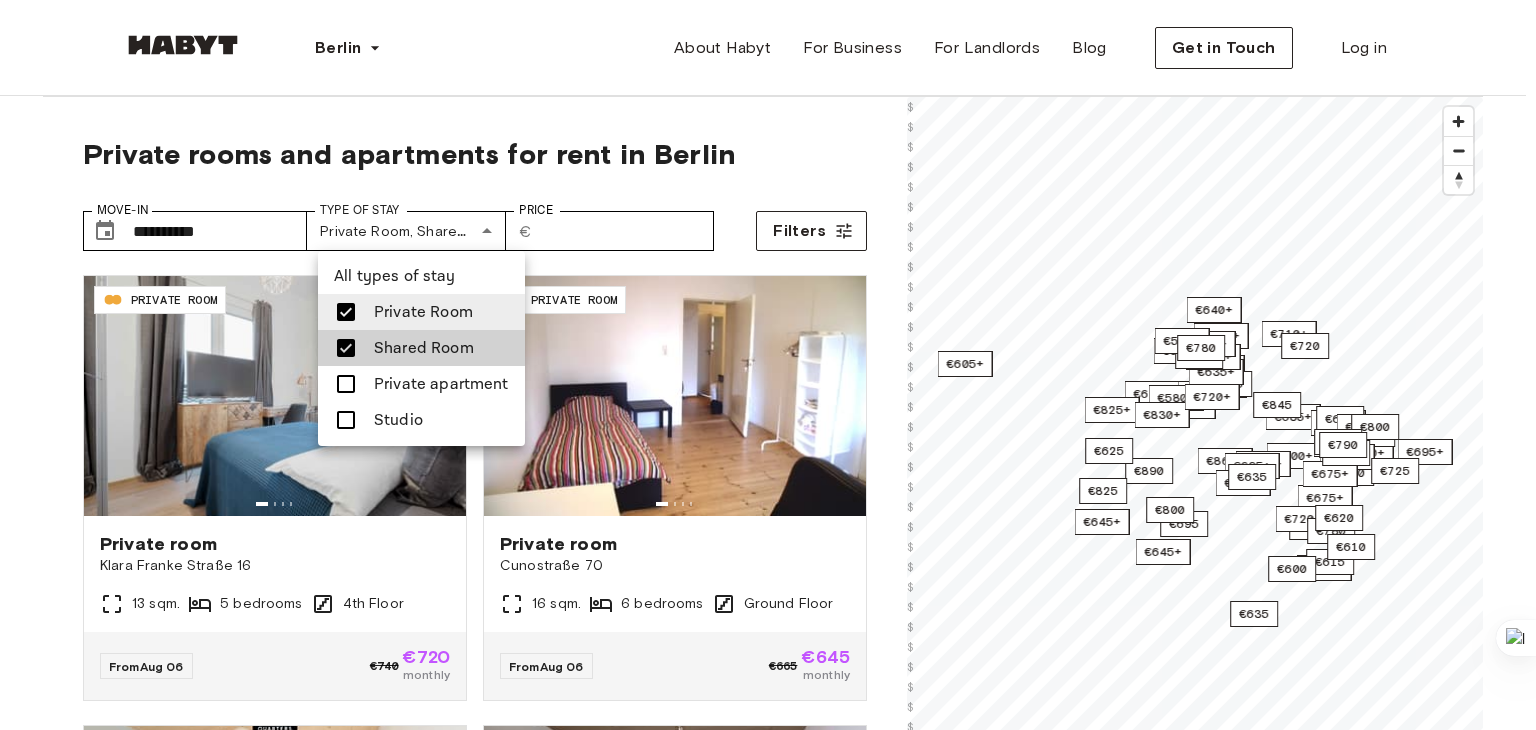click on "Private Room" at bounding box center (423, 312) 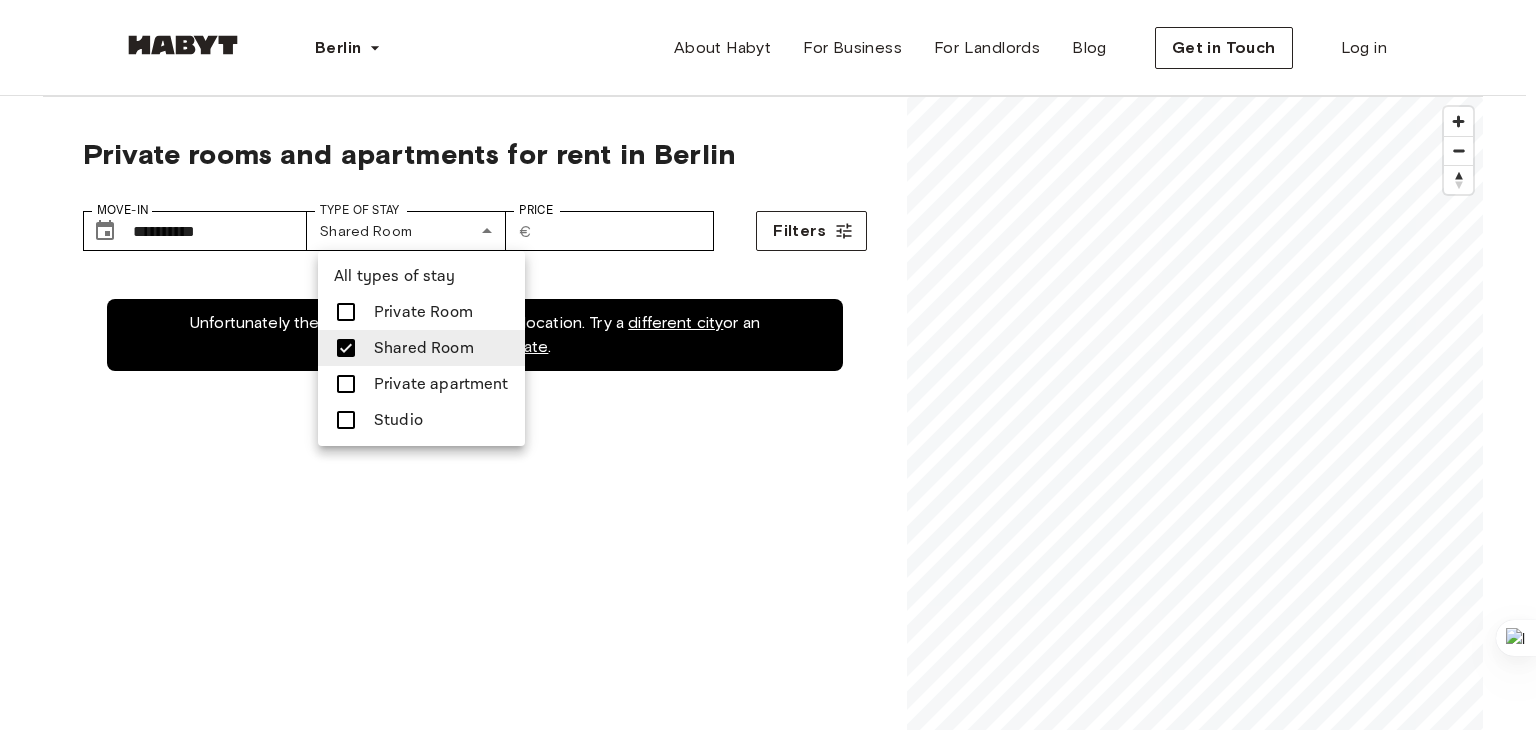 click on "Private Room" at bounding box center [423, 312] 